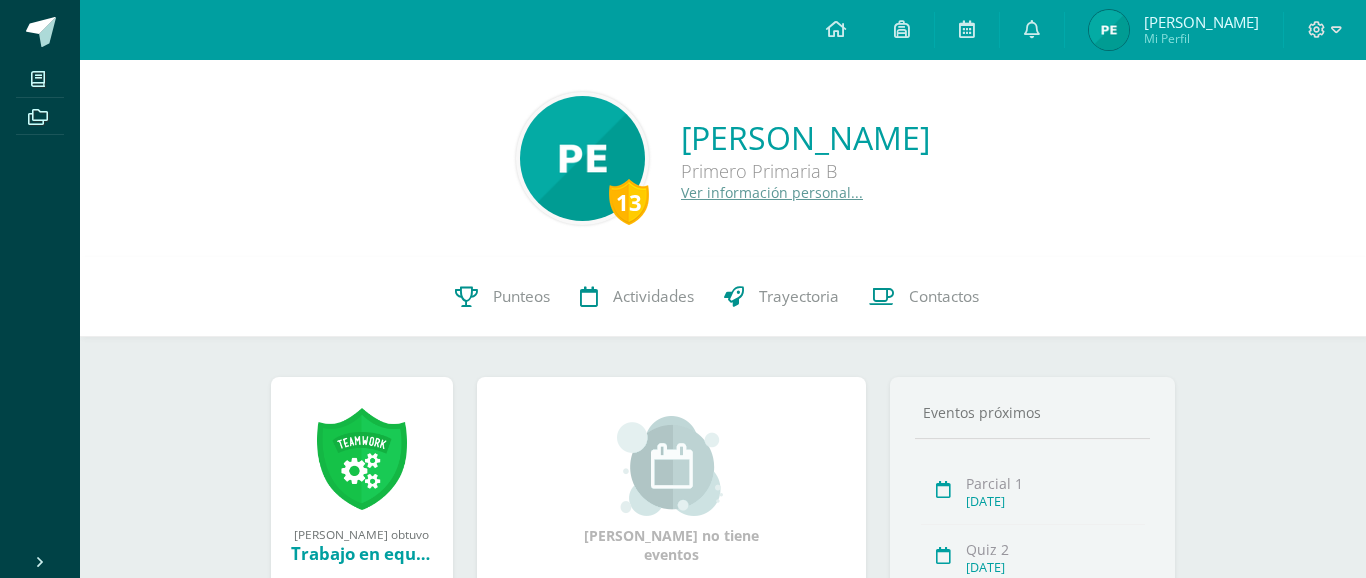 scroll, scrollTop: 0, scrollLeft: 0, axis: both 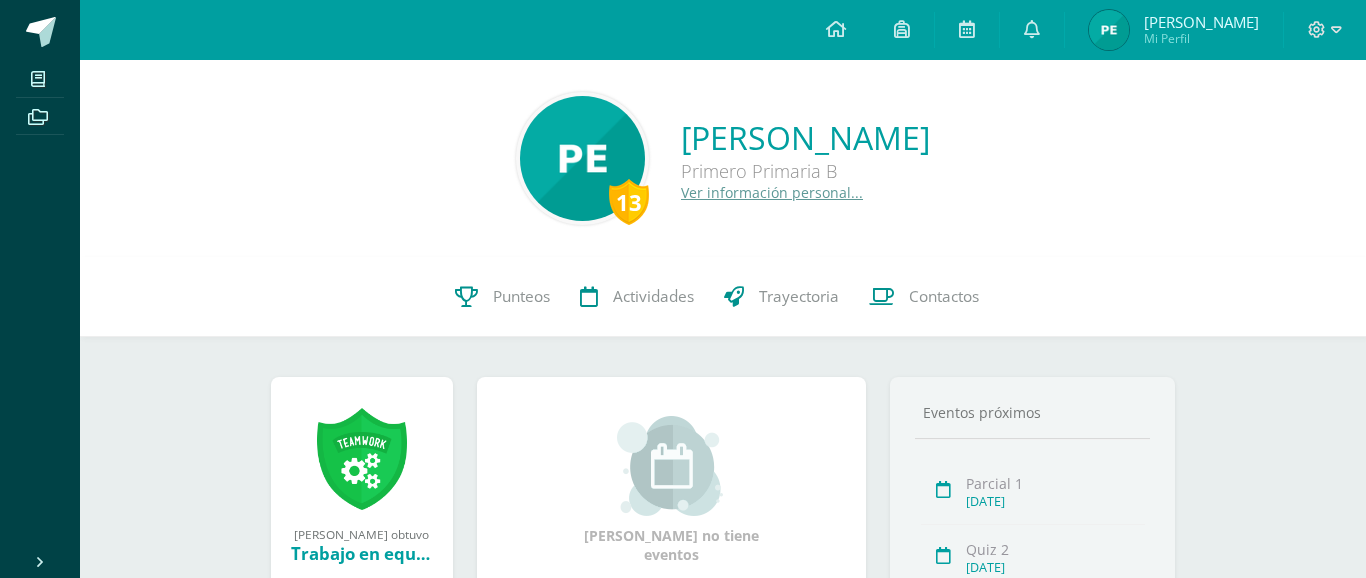 click on "Mi Perfil" at bounding box center (1201, 38) 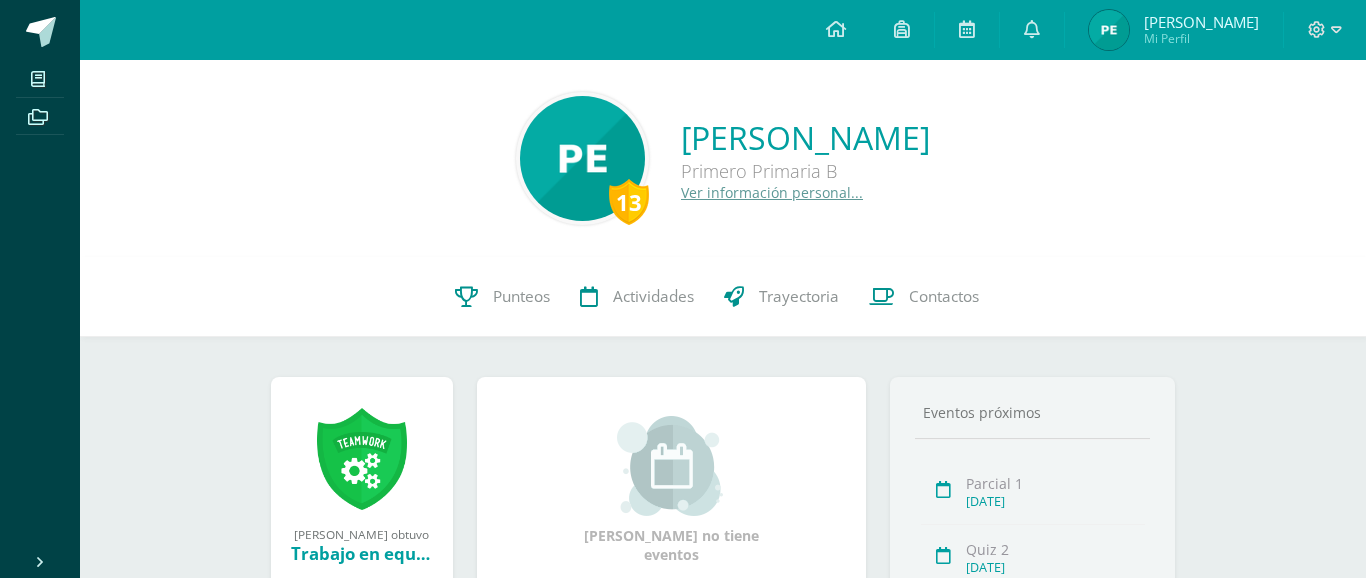 scroll, scrollTop: 0, scrollLeft: 0, axis: both 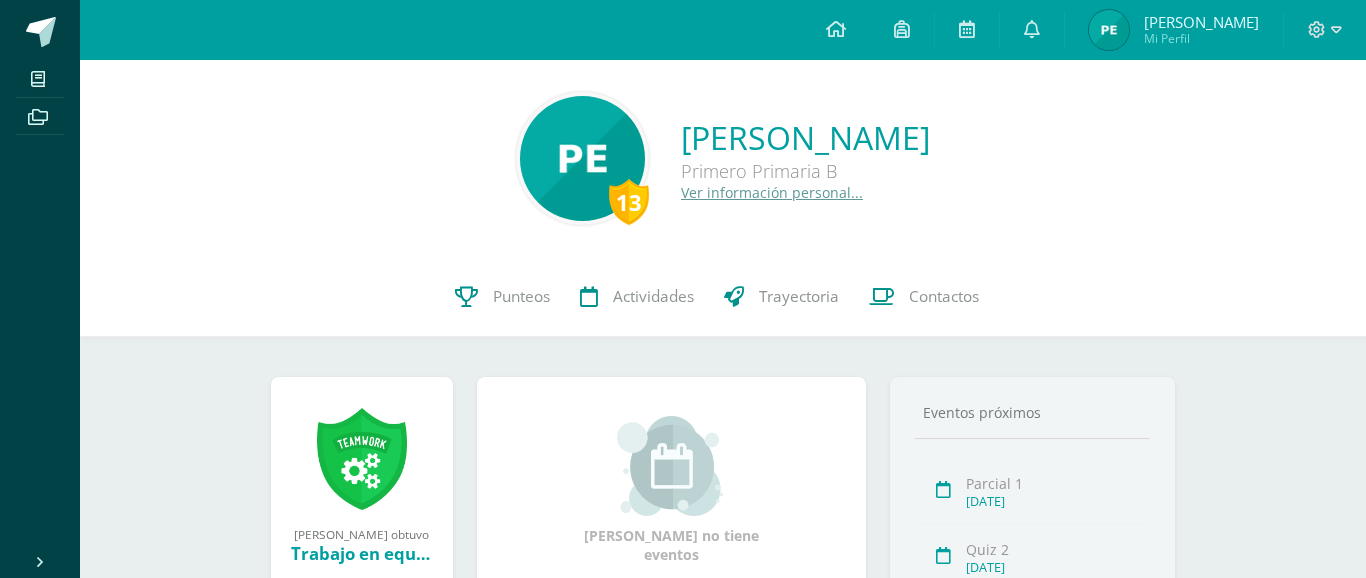 click on "[PERSON_NAME]
Mi Perfil" at bounding box center (1174, 30) 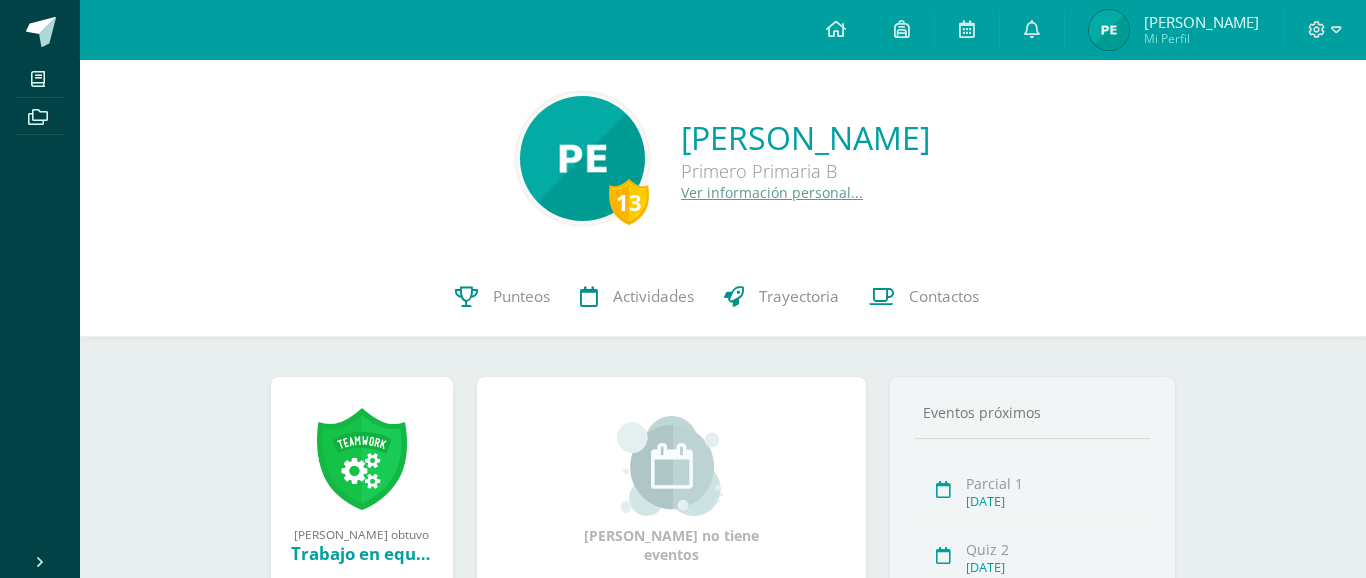 scroll, scrollTop: 0, scrollLeft: 0, axis: both 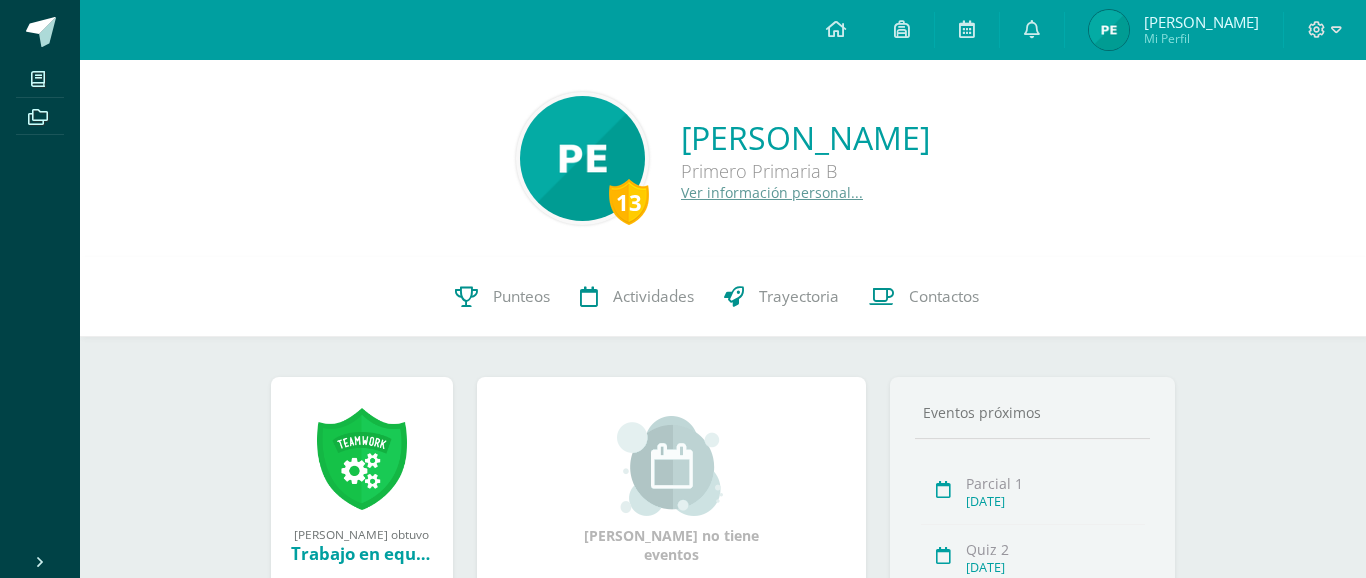 click on "[PERSON_NAME]
Mi Perfil" at bounding box center [1174, 30] 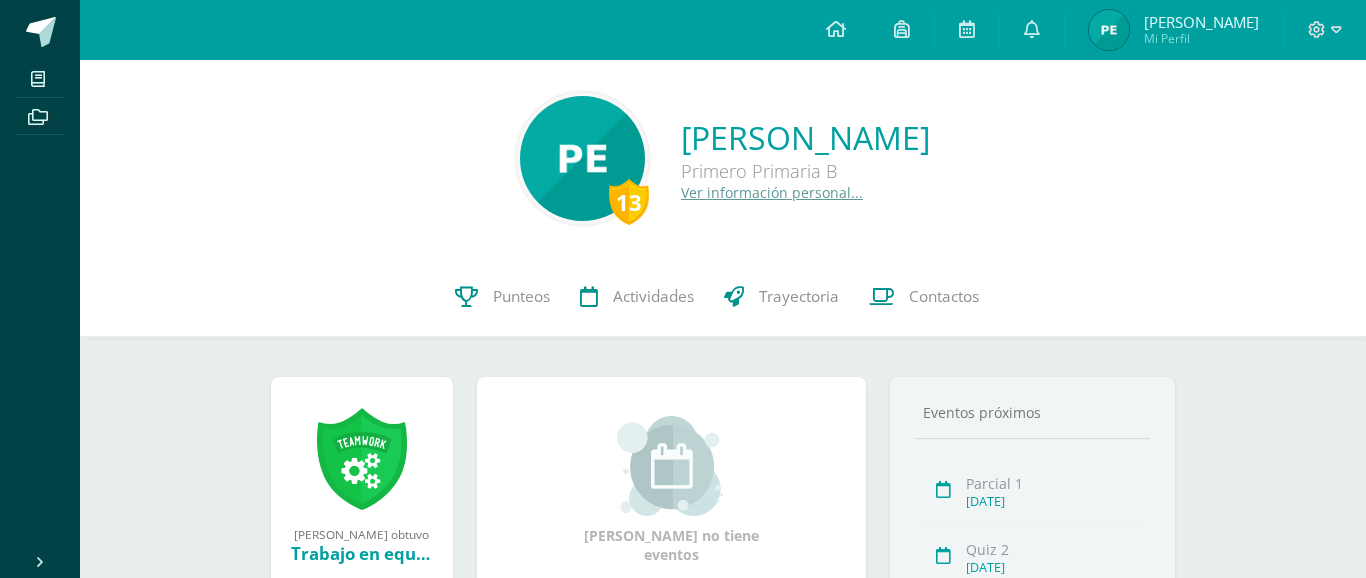 scroll, scrollTop: 0, scrollLeft: 0, axis: both 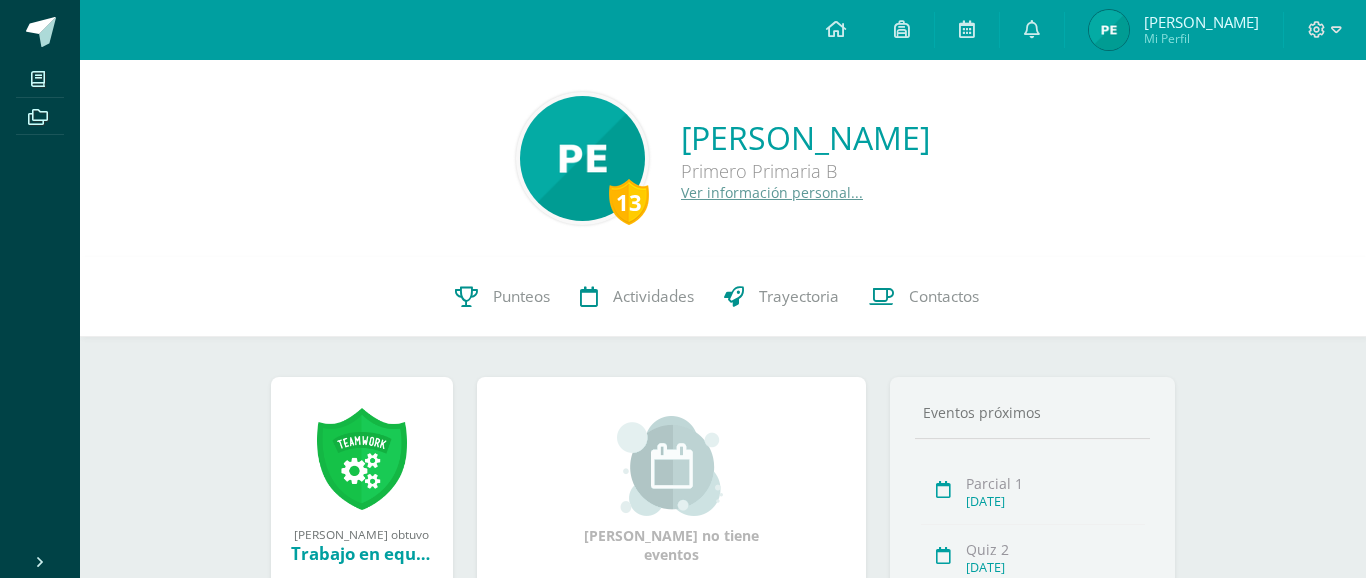 click on "Mi Perfil" at bounding box center [1201, 38] 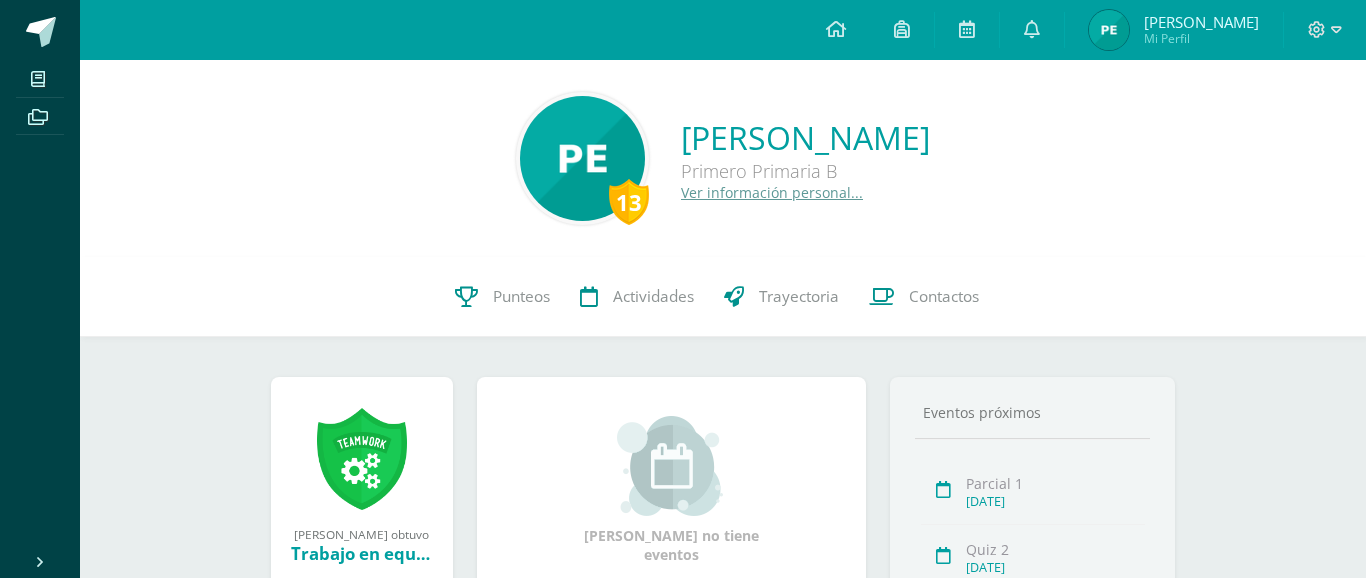 scroll, scrollTop: 0, scrollLeft: 0, axis: both 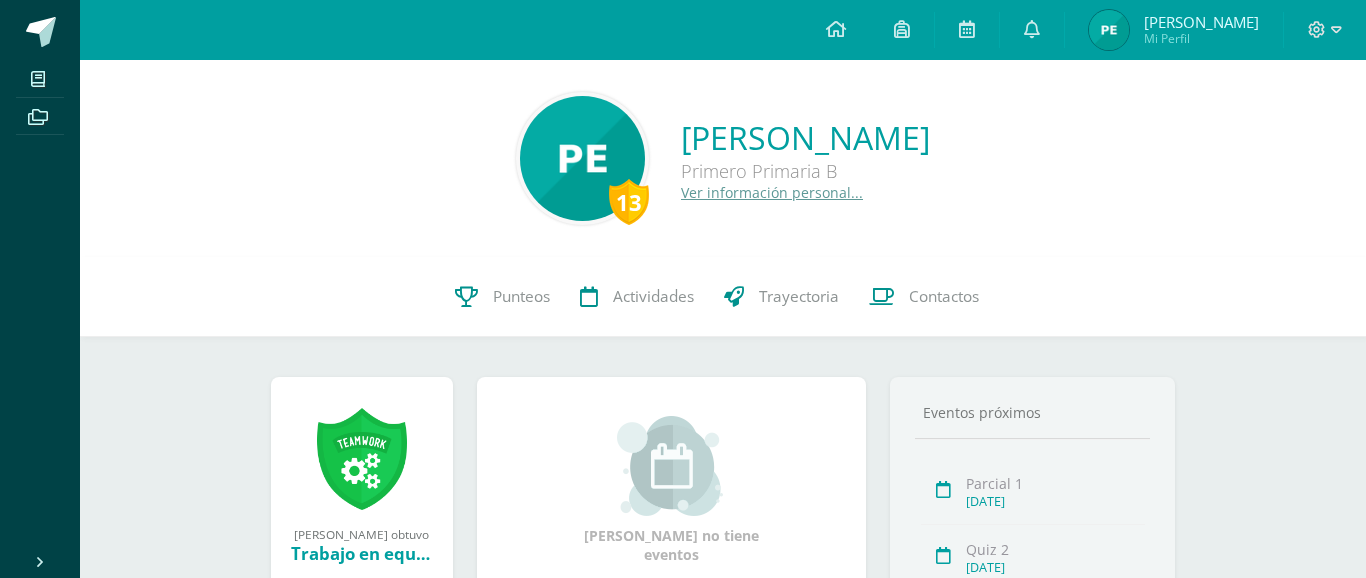 click on "[PERSON_NAME]" at bounding box center [1201, 22] 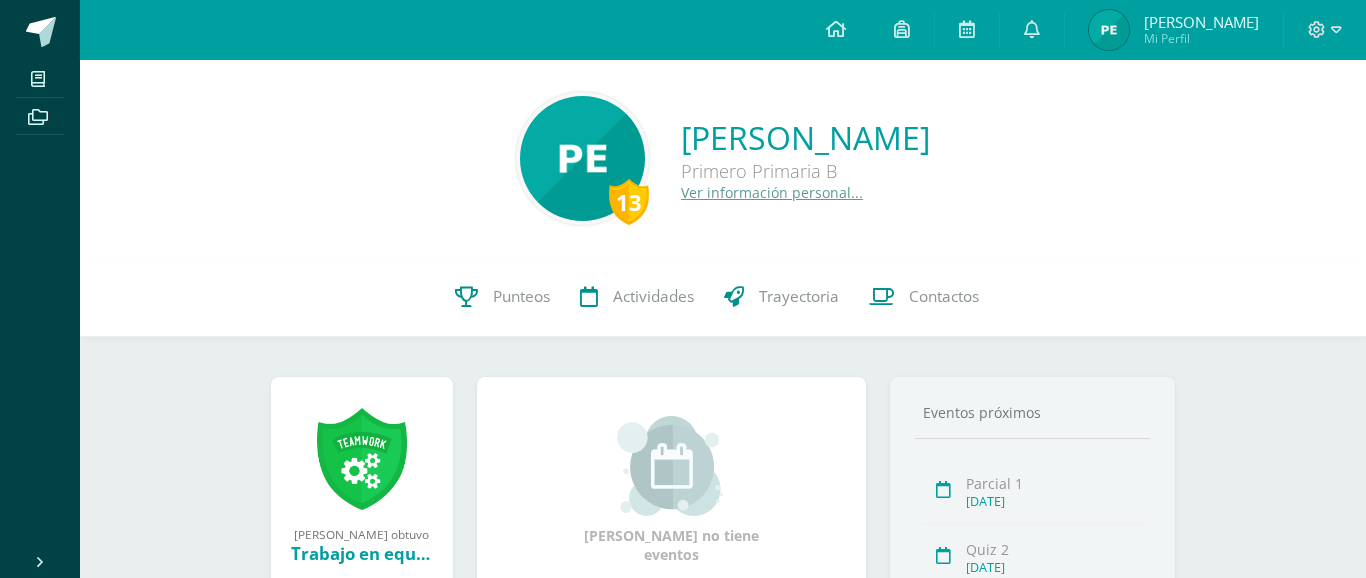 scroll, scrollTop: 0, scrollLeft: 0, axis: both 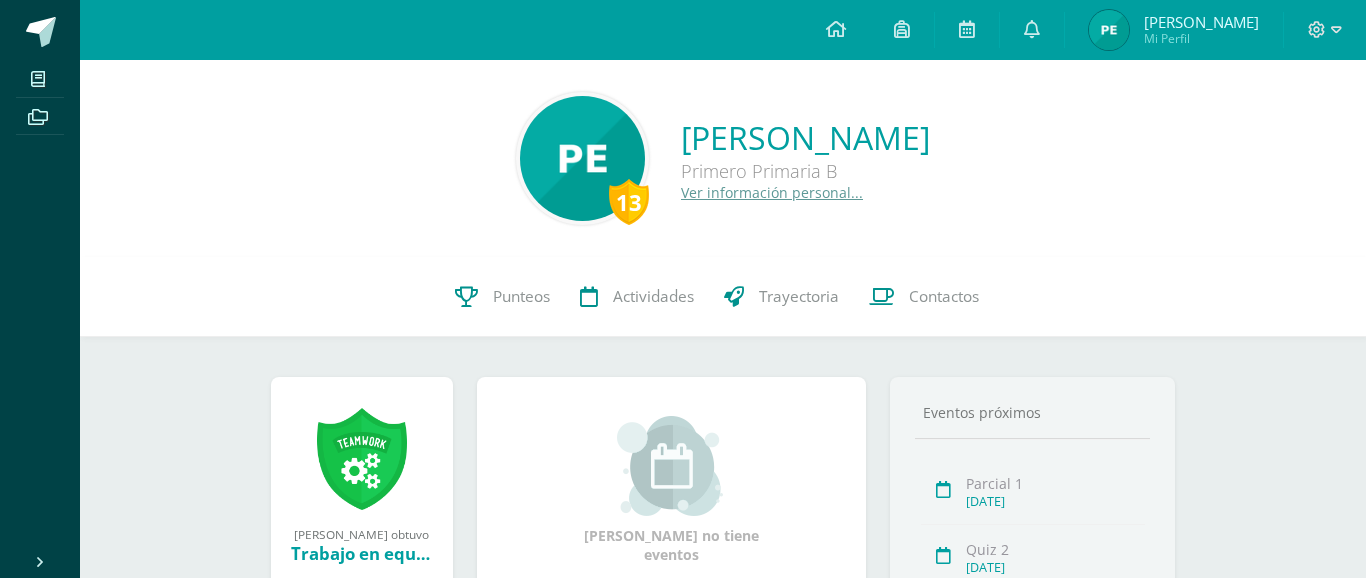 drag, startPoint x: 1223, startPoint y: 28, endPoint x: 1241, endPoint y: 37, distance: 20.12461 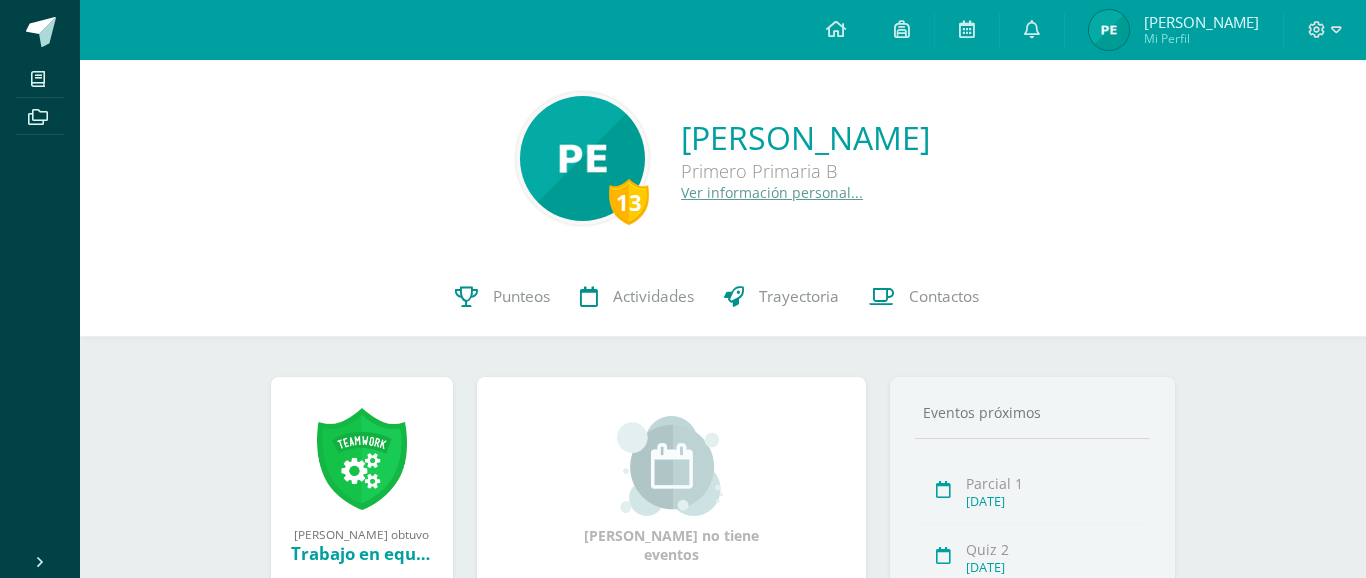 scroll, scrollTop: 0, scrollLeft: 0, axis: both 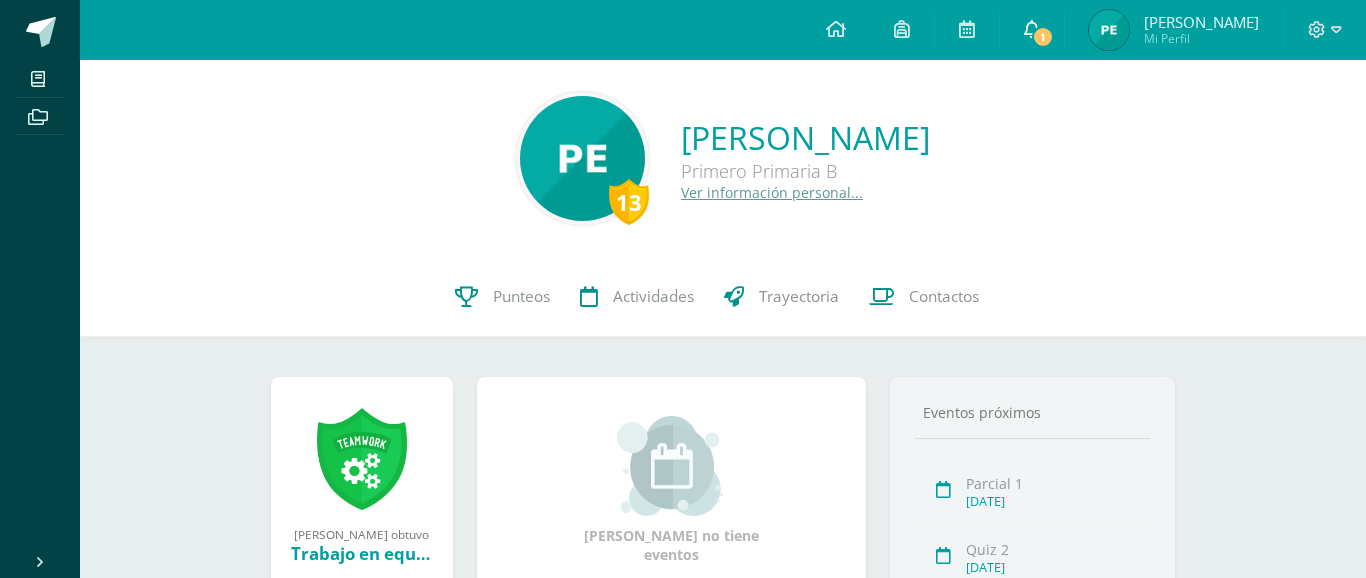 click on "1" at bounding box center (1032, 30) 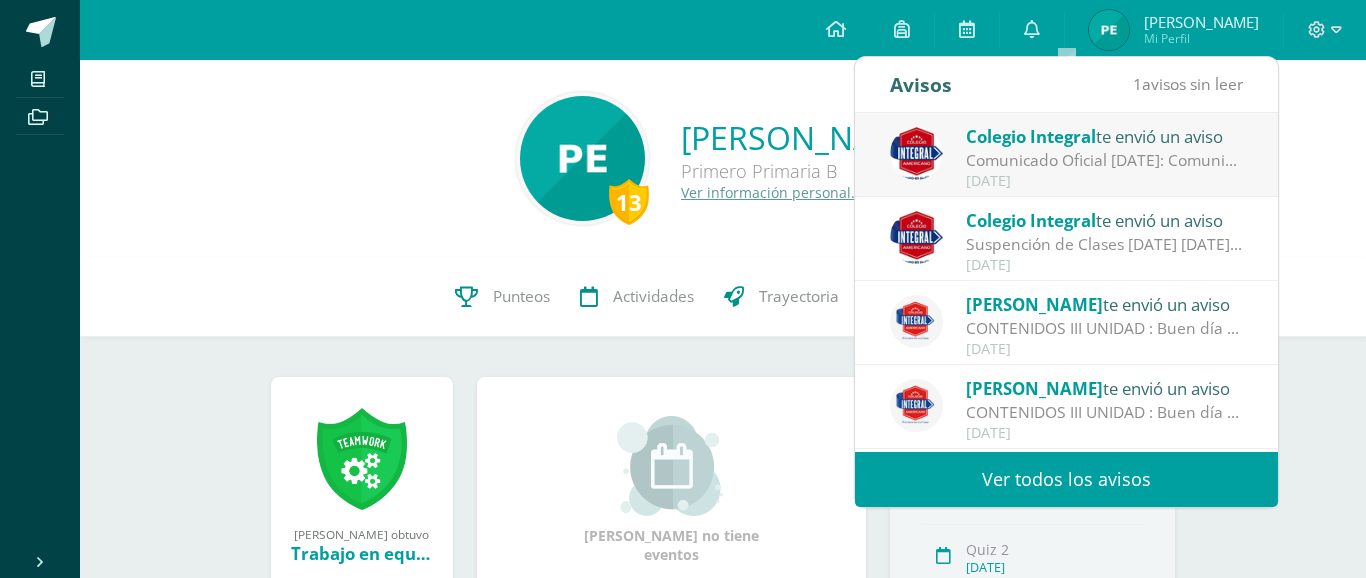 click on "Comunicado Oficial [DATE]:
Comunicado Oficial - Se reanudan las clases en horario regular a partir del día de [DATE] [DATE]." at bounding box center (1105, 160) 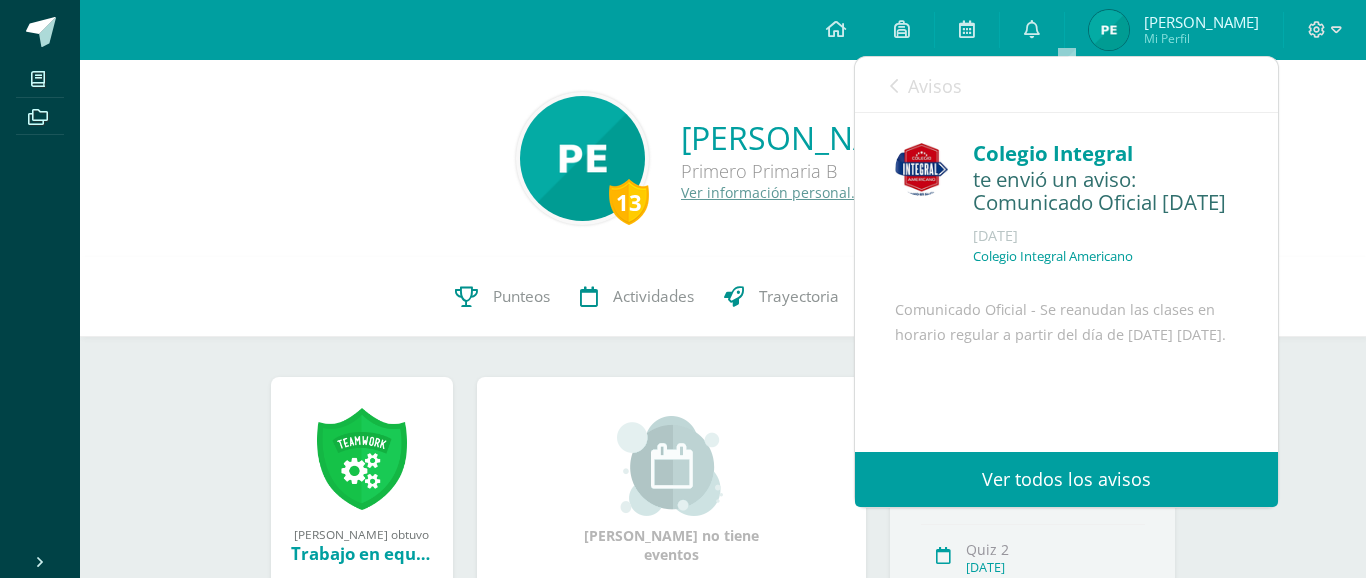click on "Ver todos los avisos" at bounding box center (1066, 479) 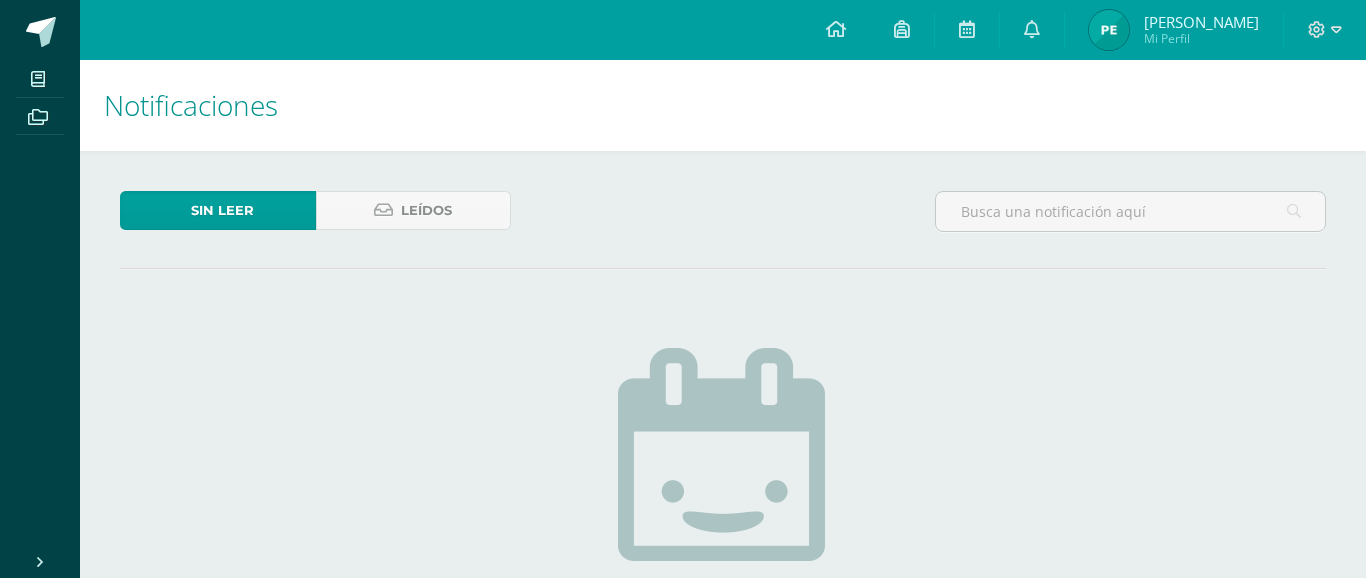 scroll, scrollTop: 0, scrollLeft: 0, axis: both 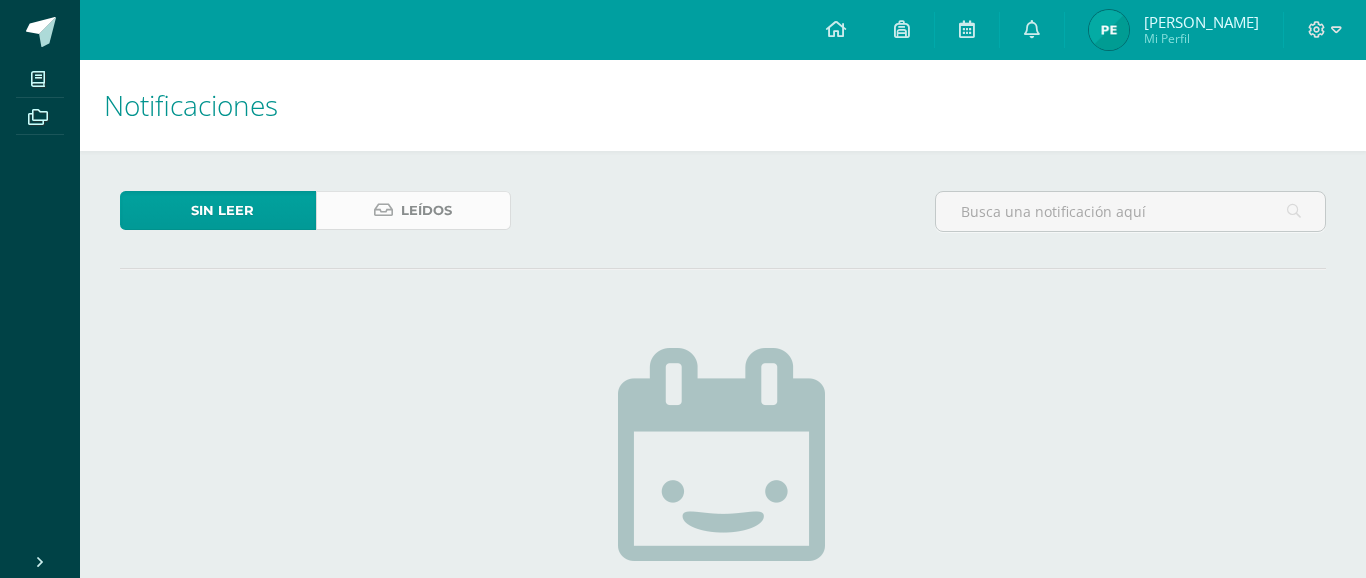 click on "Leídos" at bounding box center (426, 210) 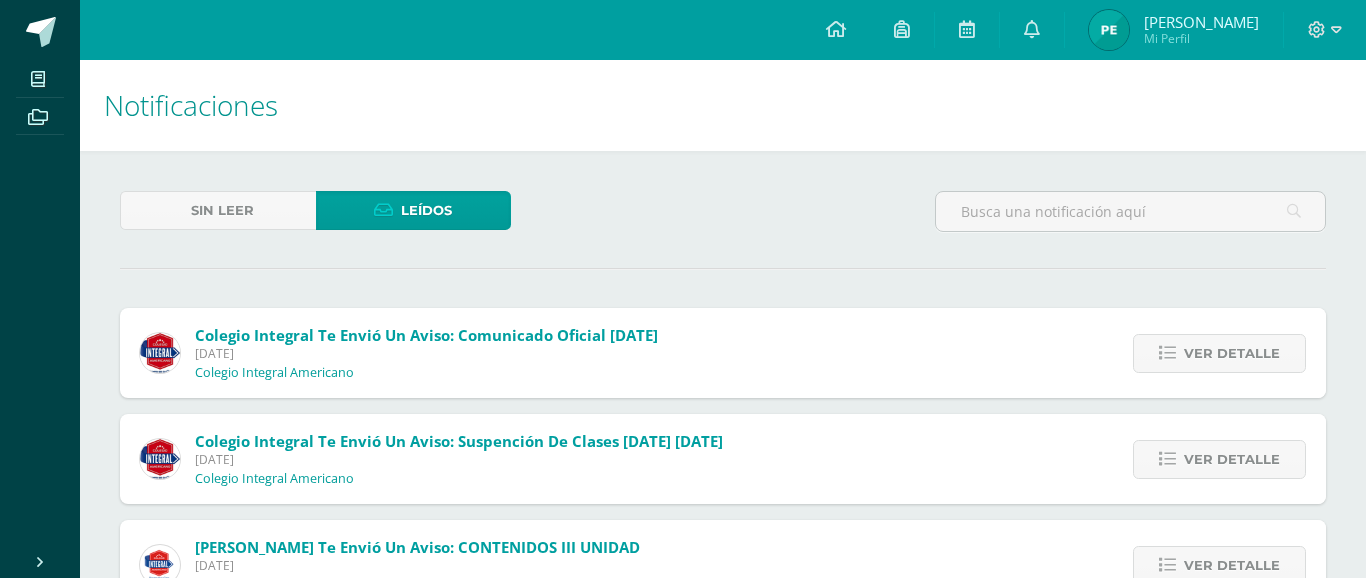 scroll, scrollTop: 0, scrollLeft: 0, axis: both 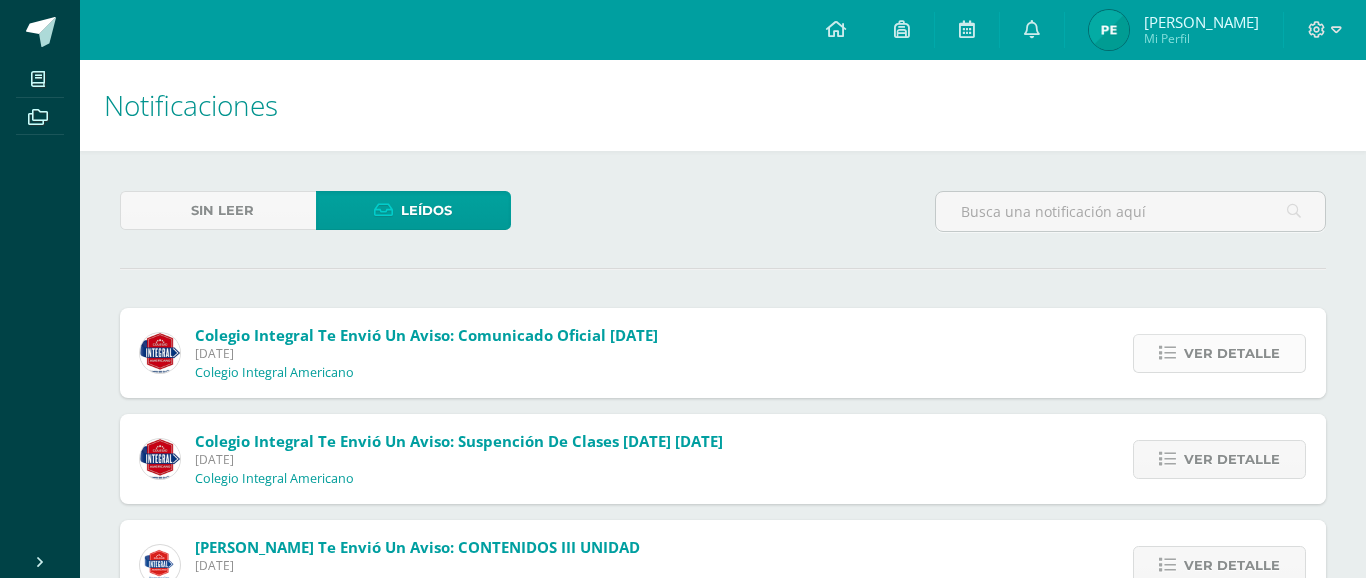 click on "Ver detalle" at bounding box center (1232, 353) 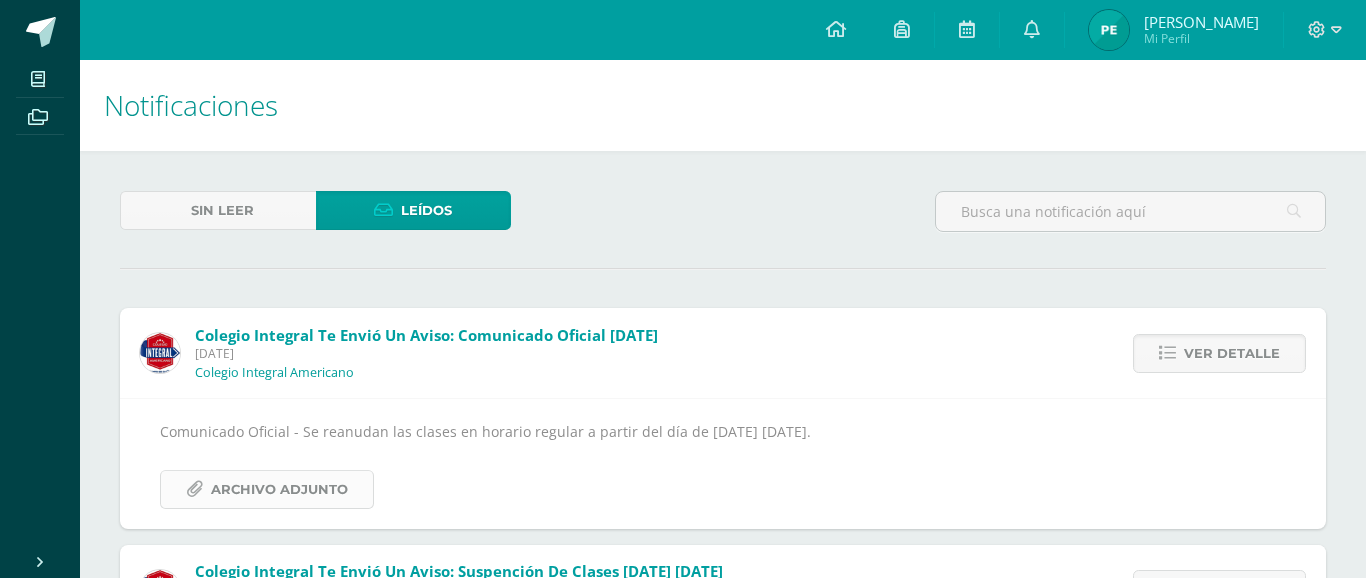 click on "Archivo Adjunto" at bounding box center (279, 489) 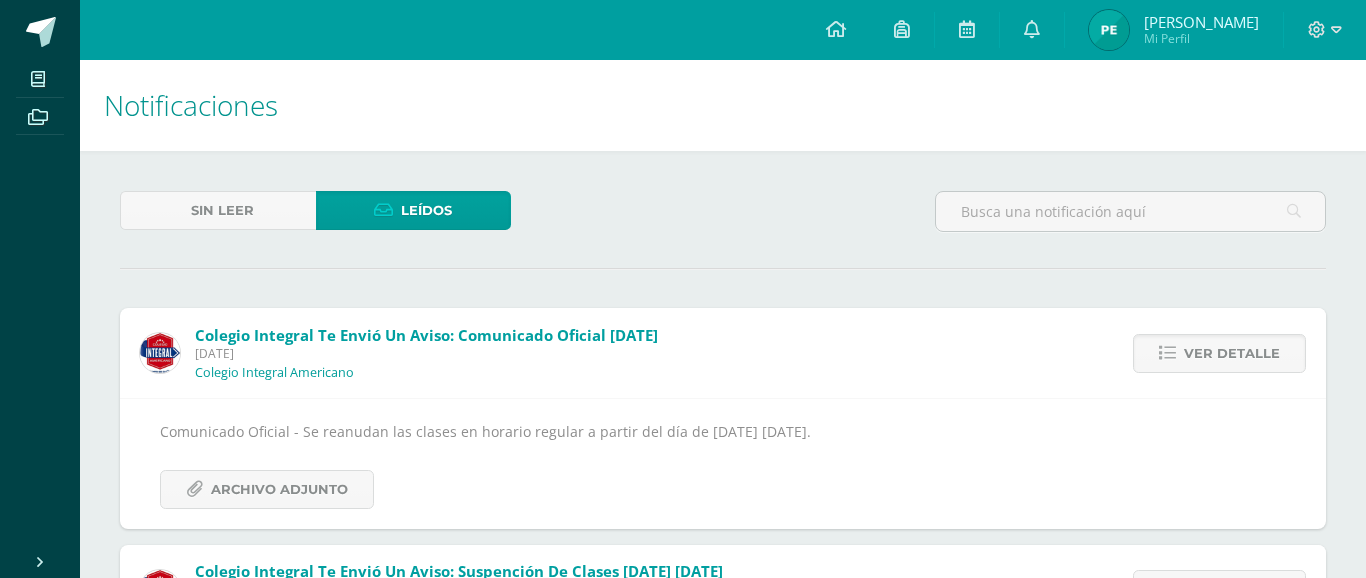 click on "Mi Perfil" at bounding box center [1201, 38] 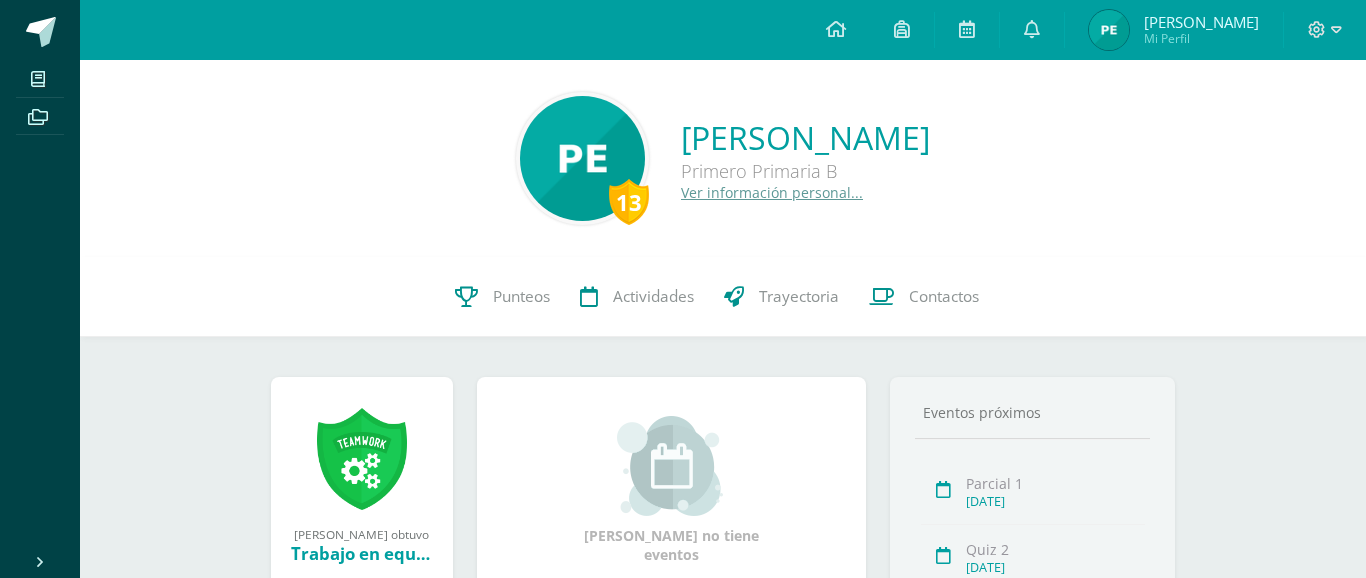 scroll, scrollTop: 0, scrollLeft: 0, axis: both 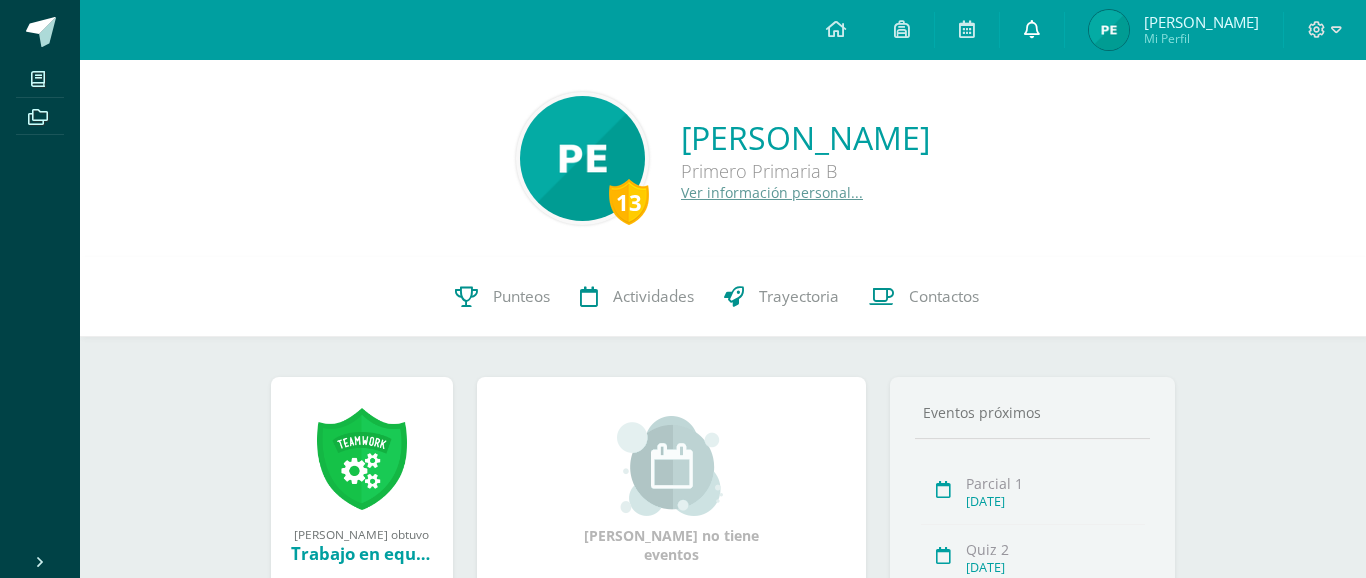 click at bounding box center [1032, 29] 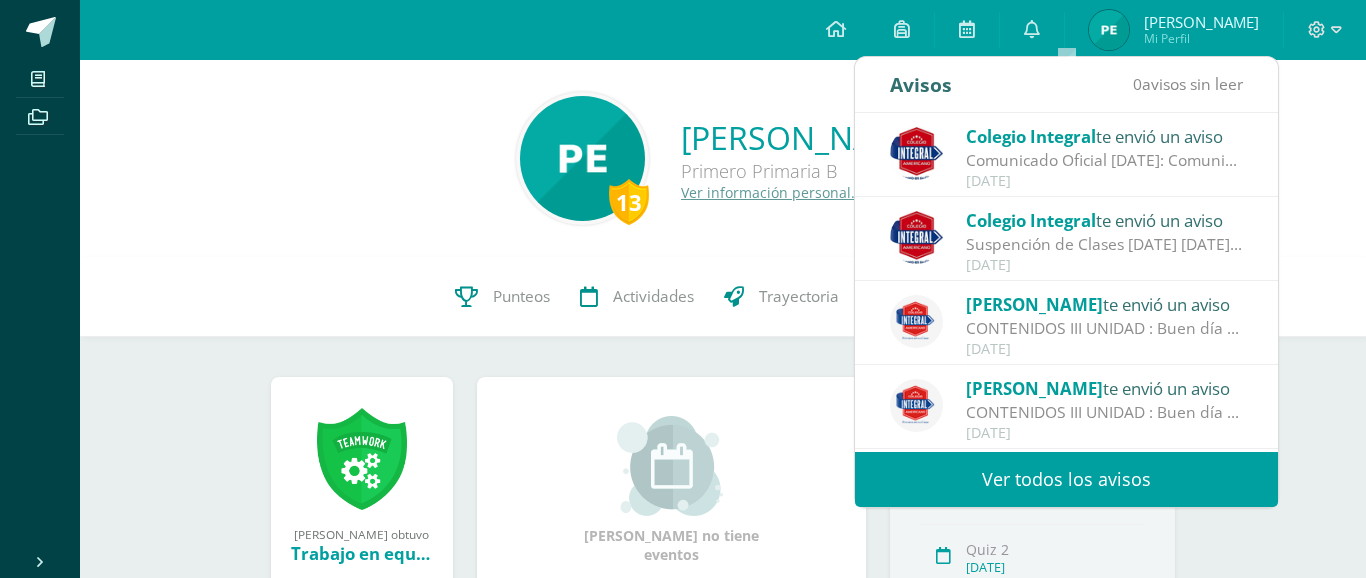 drag, startPoint x: 152, startPoint y: 245, endPoint x: 181, endPoint y: 29, distance: 217.93806 